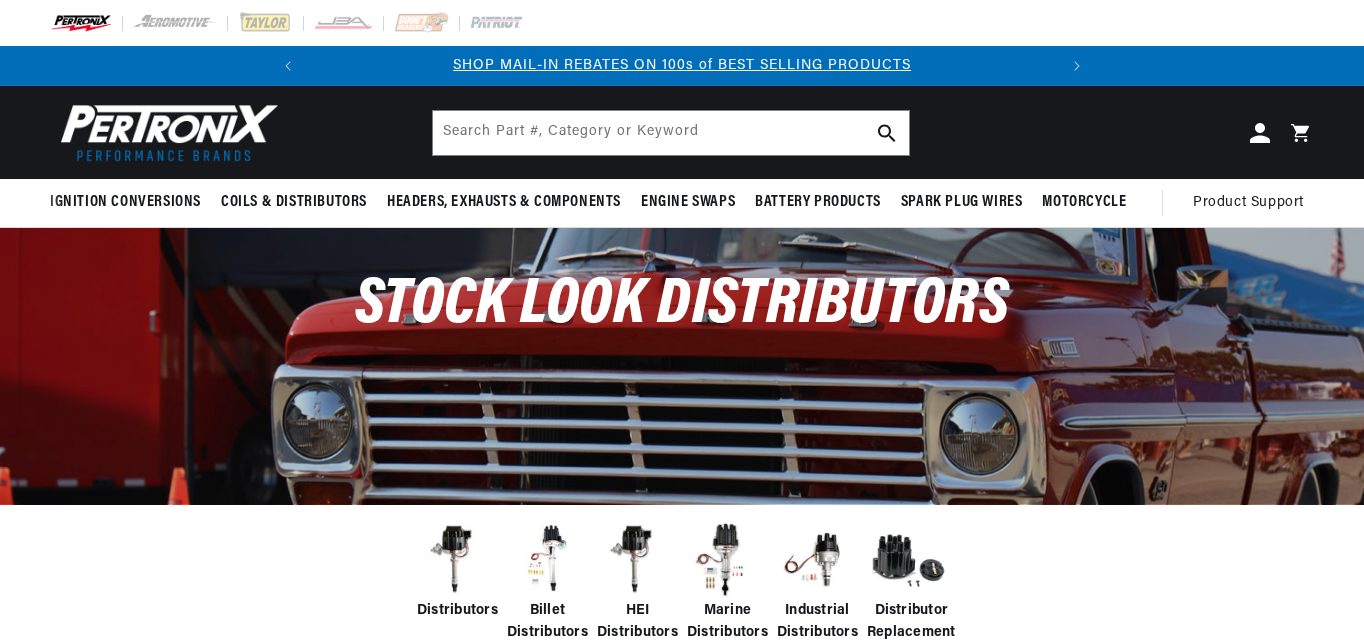 scroll, scrollTop: 198, scrollLeft: 0, axis: vertical 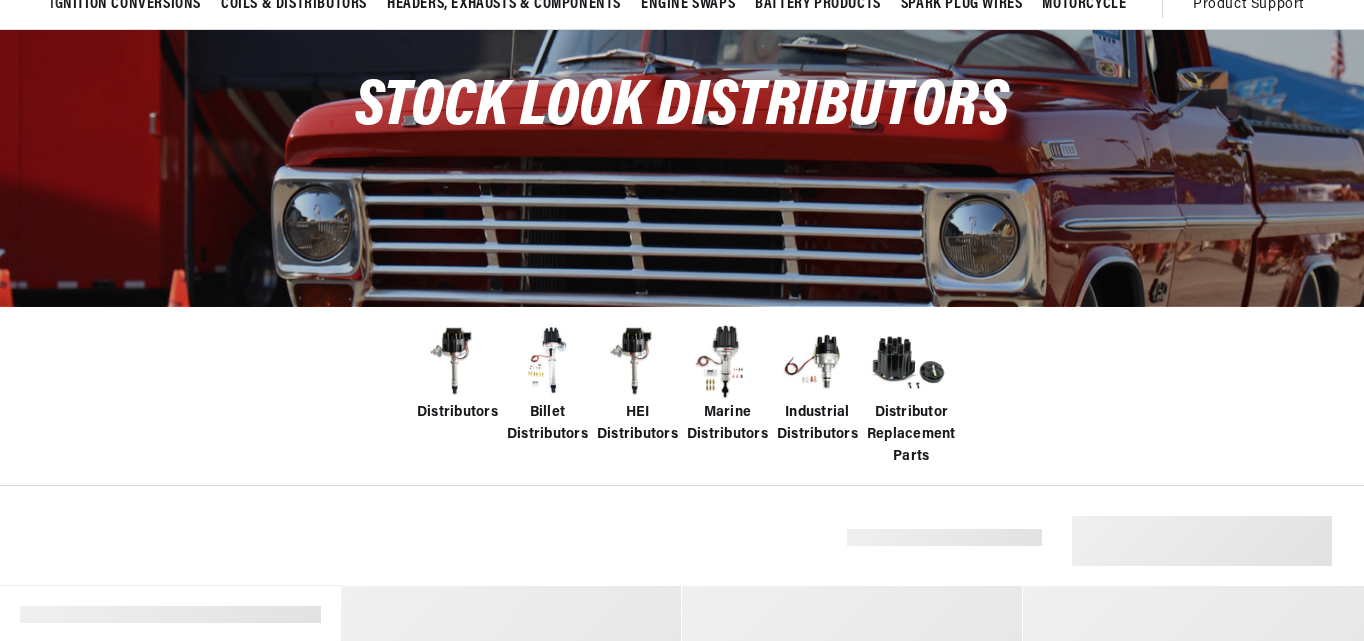 click at bounding box center [457, 362] 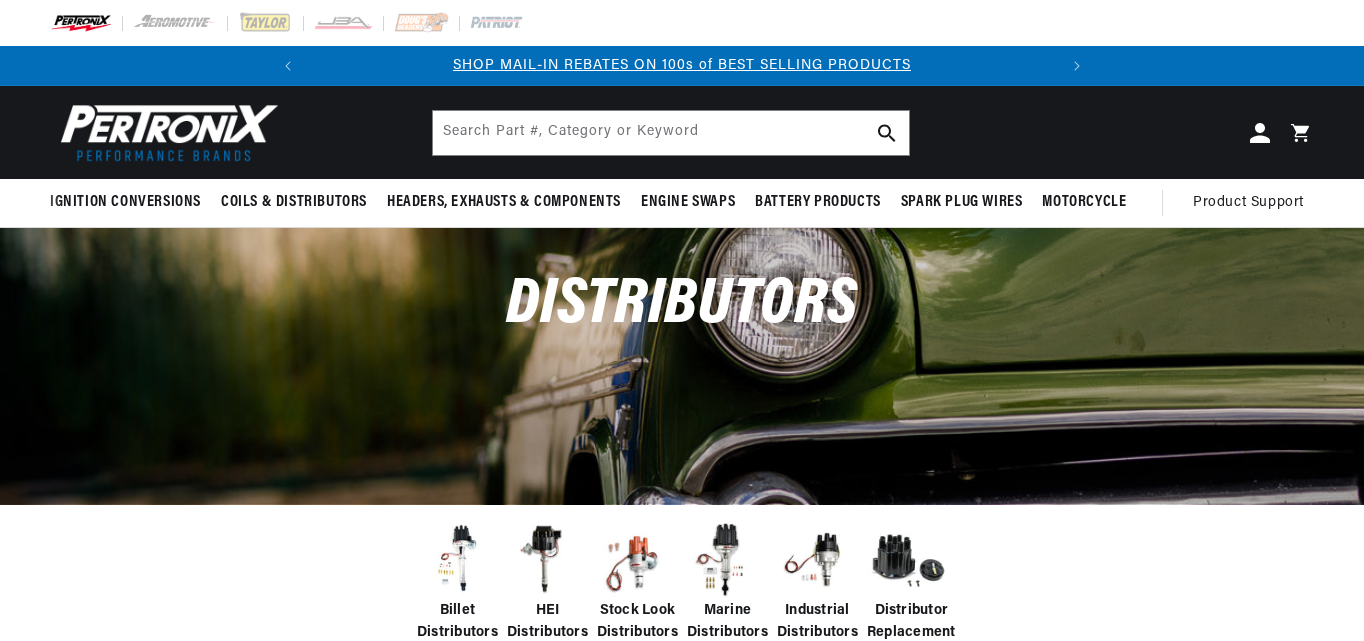 scroll, scrollTop: 598, scrollLeft: 0, axis: vertical 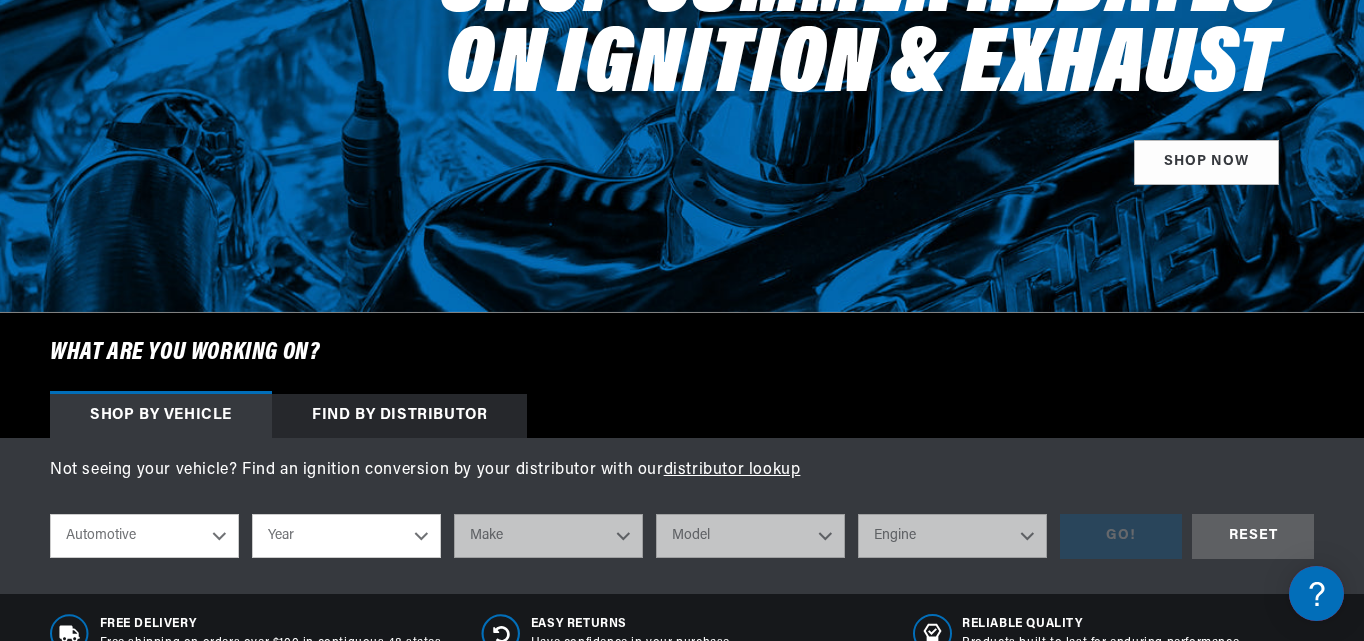 click on "shop by vehicle What are you working on?
Automotive
Agricultural
Industrial
Marine
Motorcycle
Year
2022
2021
2020
2019
2018
2017
2016
2015
2014
2013
2012
2011
2010
2009
2008
2007
2006
2005
2004
2003
2002
2001
2000
1999
1998
1997
1996
1995
1994
1993 1992" at bounding box center [682, 536] 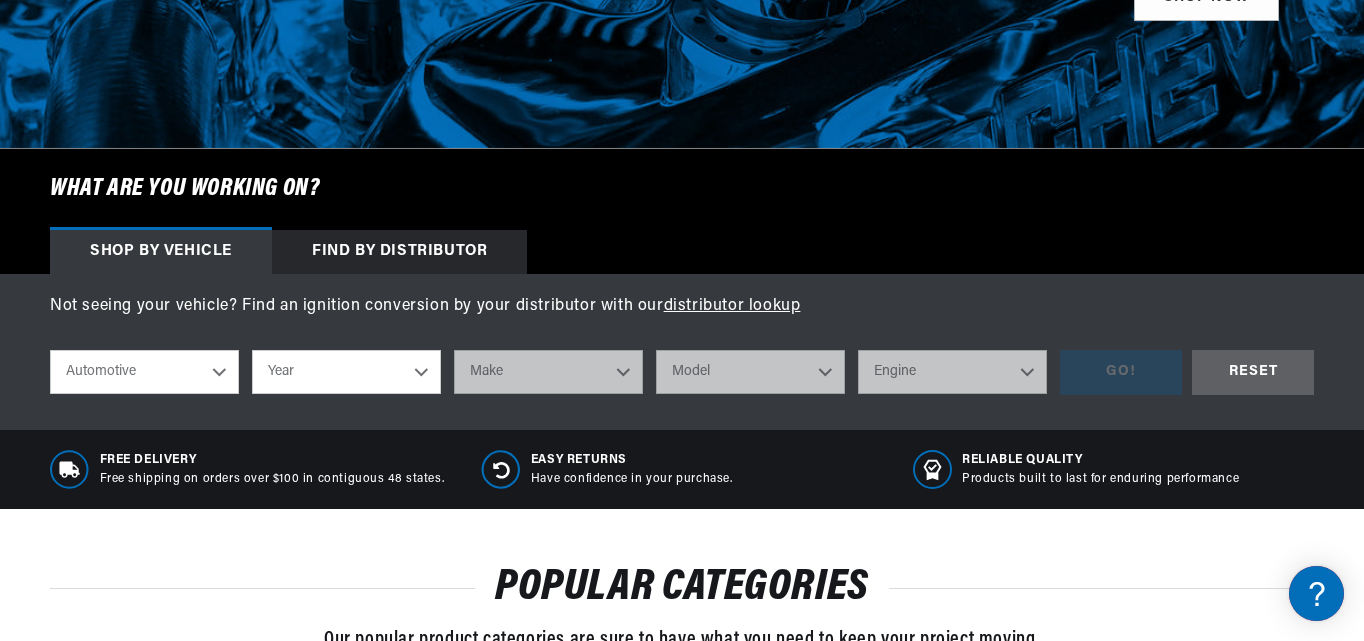 scroll, scrollTop: 0, scrollLeft: 747, axis: horizontal 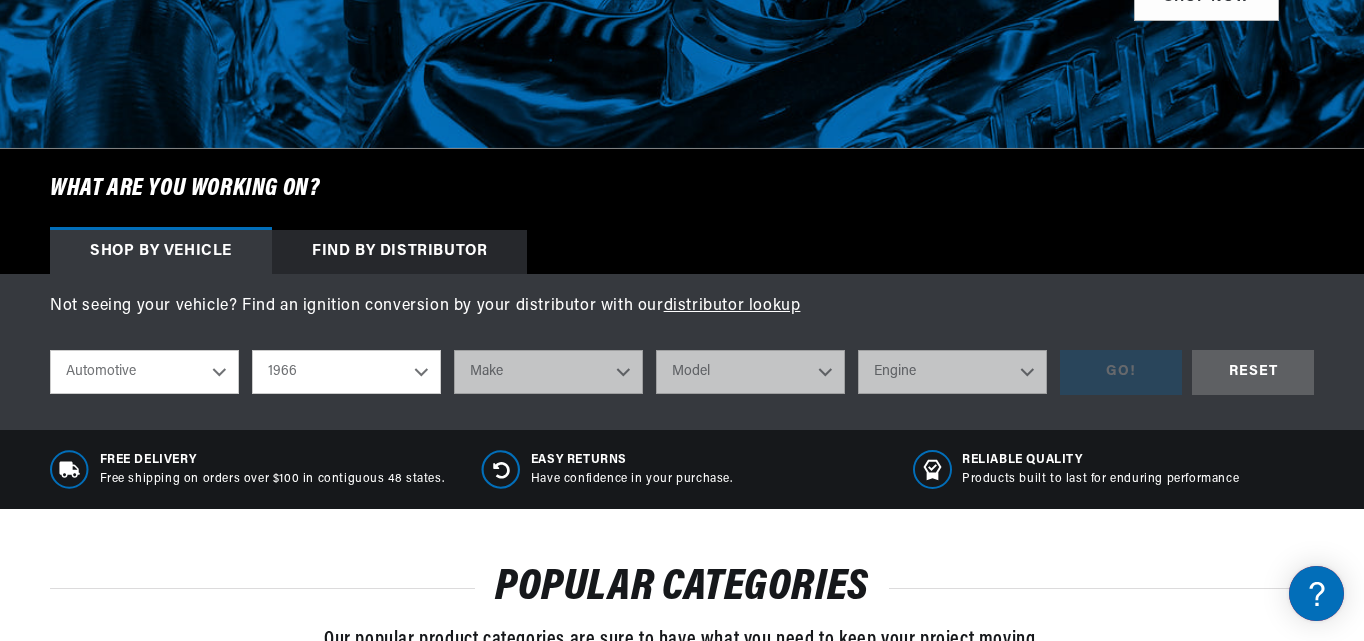 click on "Year
2022
2021
2020
2019
2018
2017
2016
2015
2014
2013
2012
2011
2010
2009
2008
2007
2006
2005
2004
2003
2002
2001
2000
1999
1998
1997
1996
1995
1994
1993
1992
1991
1990
1989
1988
1987
1986 1985" at bounding box center [346, 372] 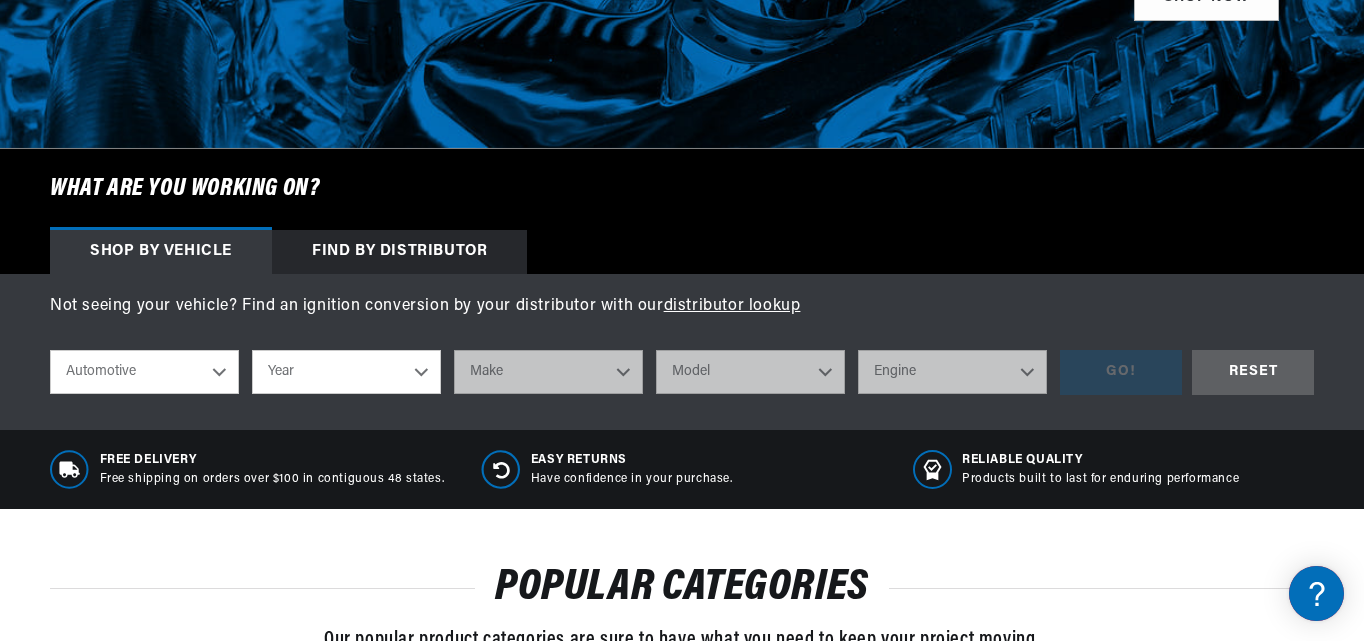 select on "1966" 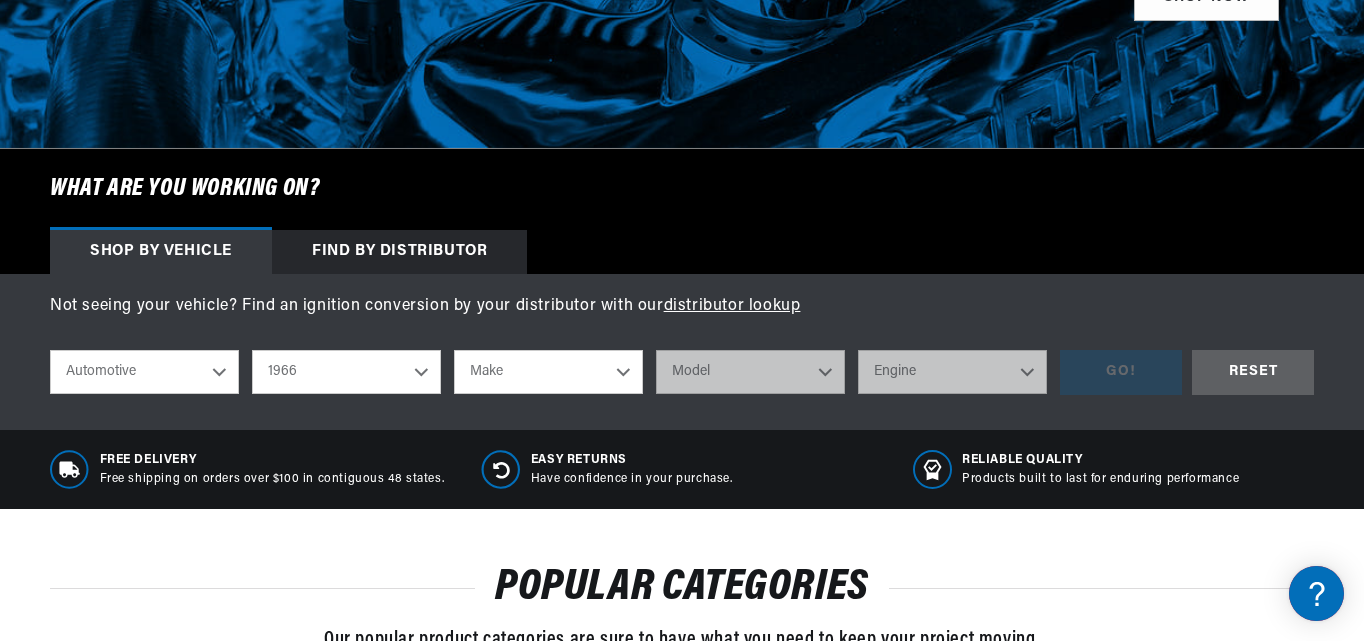 scroll, scrollTop: 0, scrollLeft: 0, axis: both 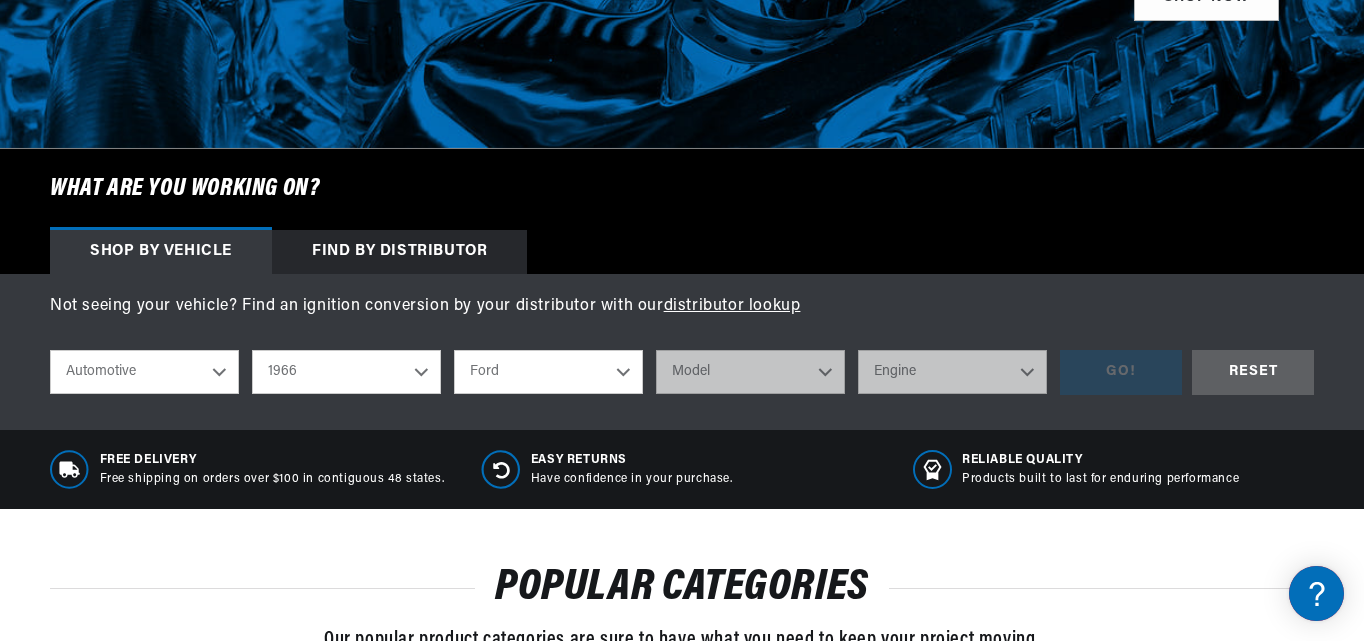 click on "Make
Alfa Romeo
American Motors
Aston Martin
Austin
Austin Healey
Avanti
Bentley
Buick
Cadillac
Checker
Chevrolet
Chrysler
Dodge
Ferrari
Ford
Ford (Europe)
GMC
Gordon-Keeble
IHC Truck
International
Jaguar
Jeep
Lamborghini
Lancia
Lincoln
Lotus
Maserati
Mercedes-Benz
Mercury
MG
Military Vehicles
Morris Nissan" at bounding box center (548, 372) 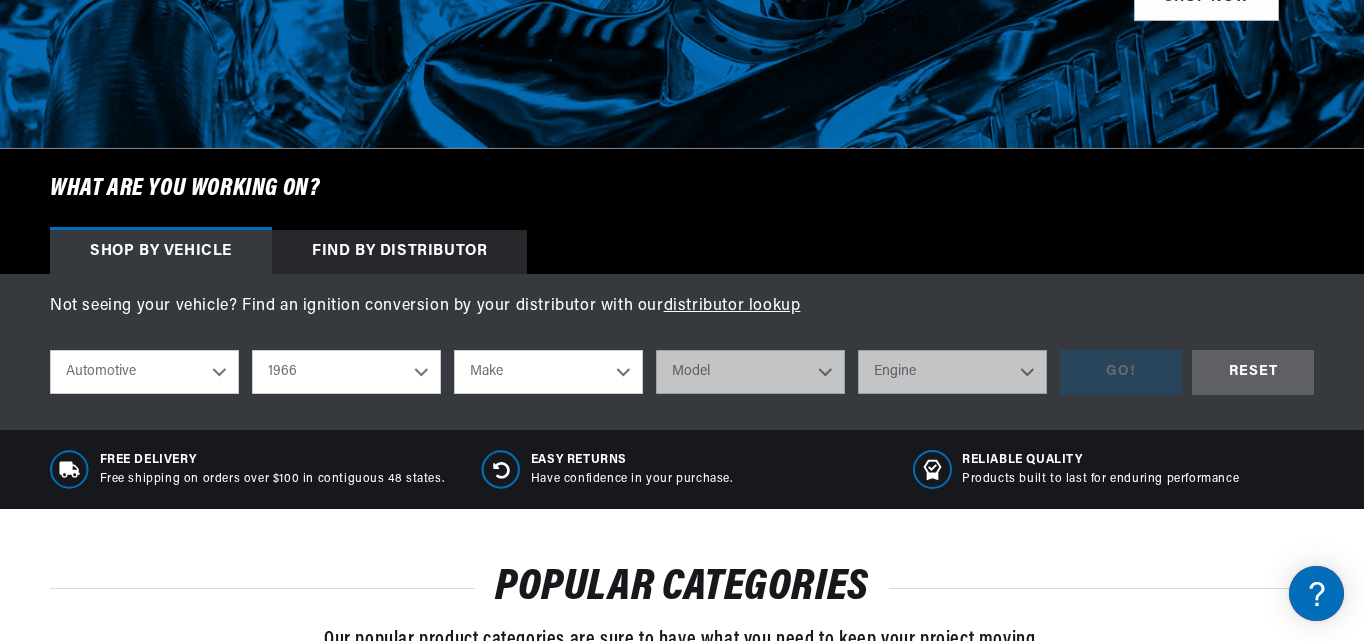 select on "Ford" 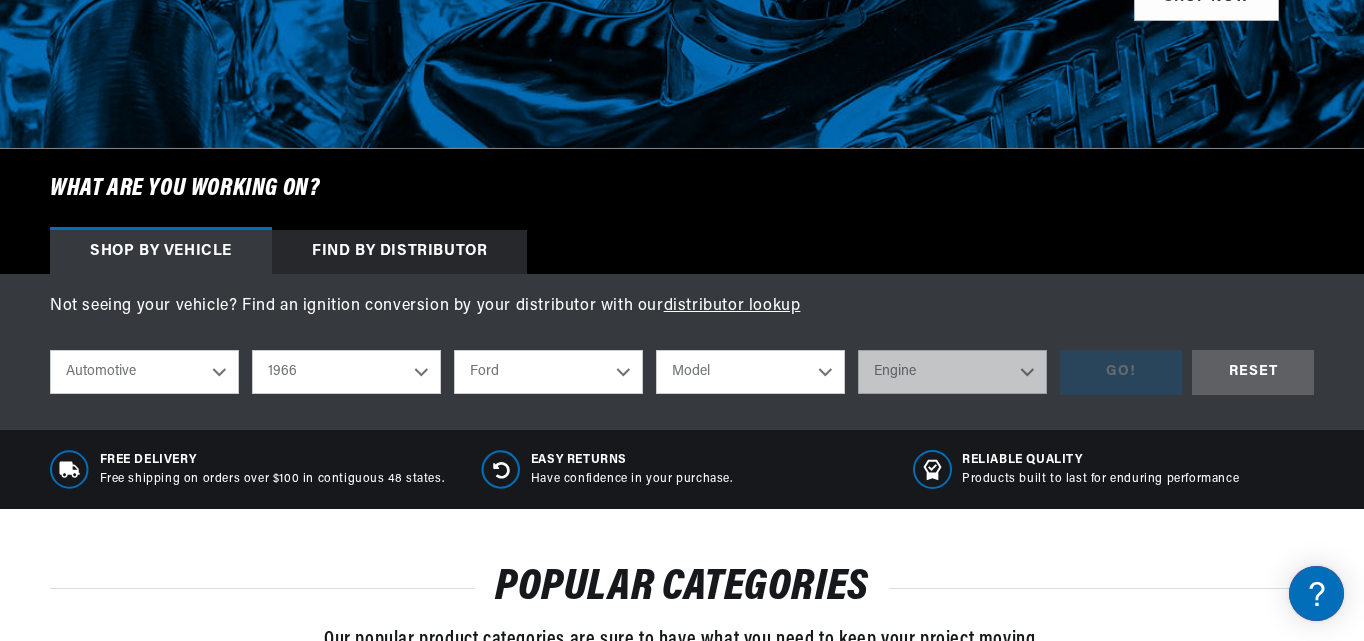 click on "Model
Bronco
Club Wagon
Country Sedan
Country Squire
Custom
Custom 500
Econoline
F-100
F-250
F-350
Fairlane
Falcon
Galaxie
Galaxie 500
GT40
LTD
Mustang
P-100
Ranch Wagon
Ranchero
Thunderbird" at bounding box center [750, 372] 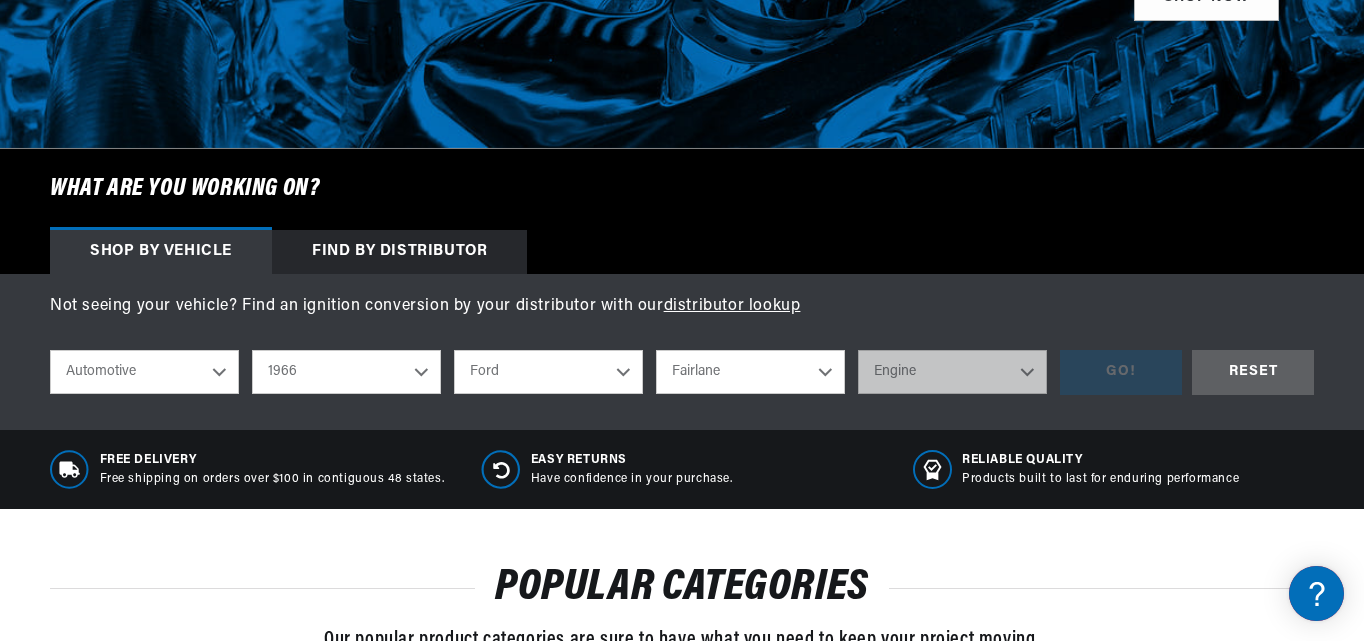 click on "Model
Bronco
Club Wagon
Country Sedan
Country Squire
Custom
Custom 500
Econoline
F-100
F-250
F-350
Fairlane
Falcon
Galaxie
Galaxie 500
GT40
LTD
Mustang
P-100
Ranch Wagon
Ranchero
Thunderbird" at bounding box center [750, 372] 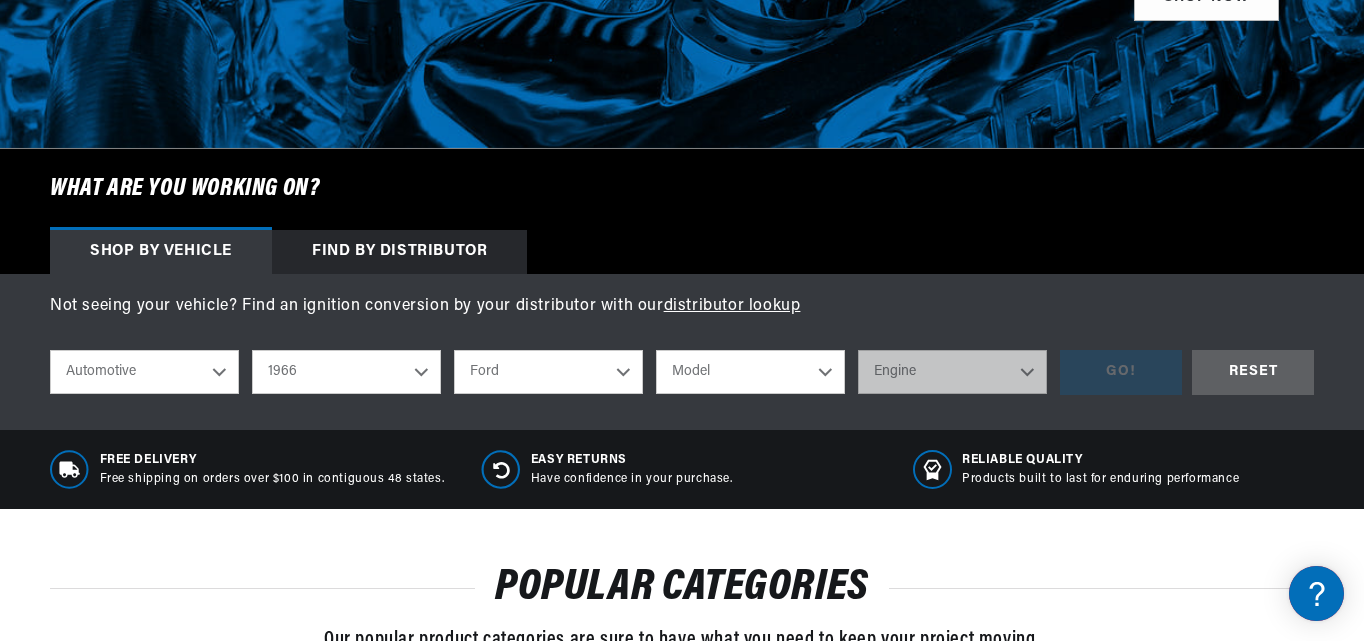 select on "Fairlane" 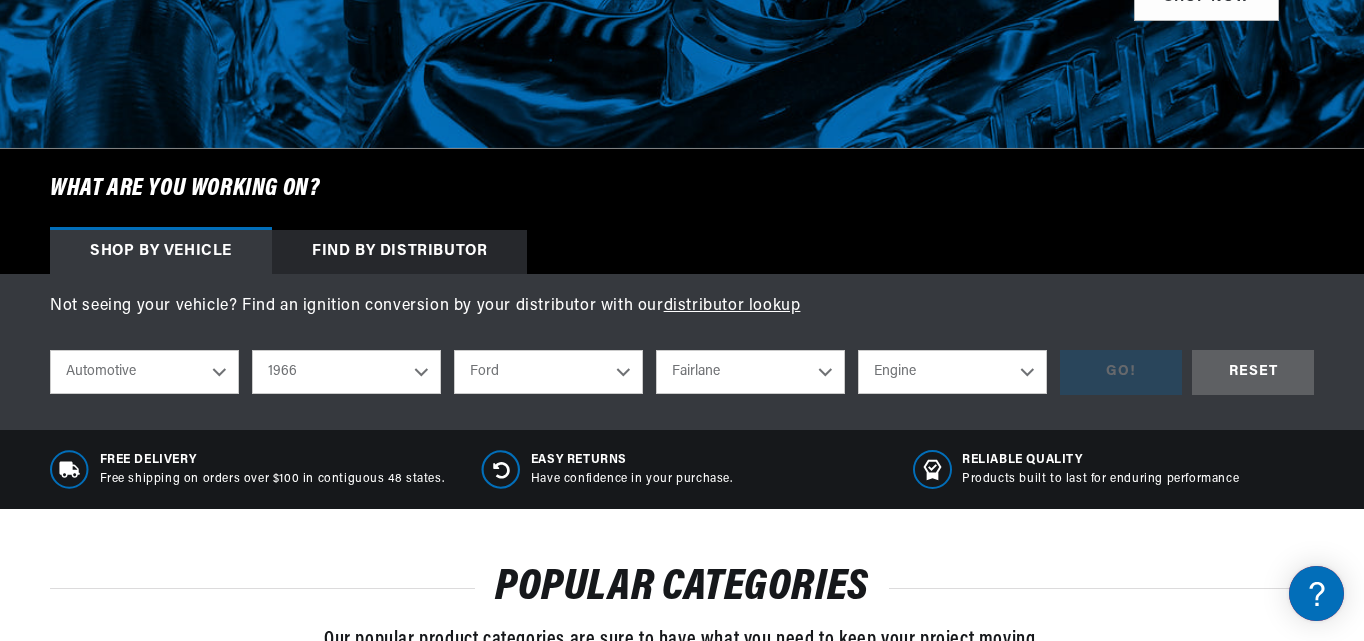click on "Engine
3.6L
3.7L
4.1L
4.3L
4.8L
5.4L
170cid / 2.8L
200cid / 3.3L
289cid / 4.7L
302cid / 5.0L
351W
352cid / 5.8L
360cid / 5.9L
361cid / 5.9L
390cid / 6.4L
427cid / 7.0L
428cid / 7.0L" at bounding box center (952, 372) 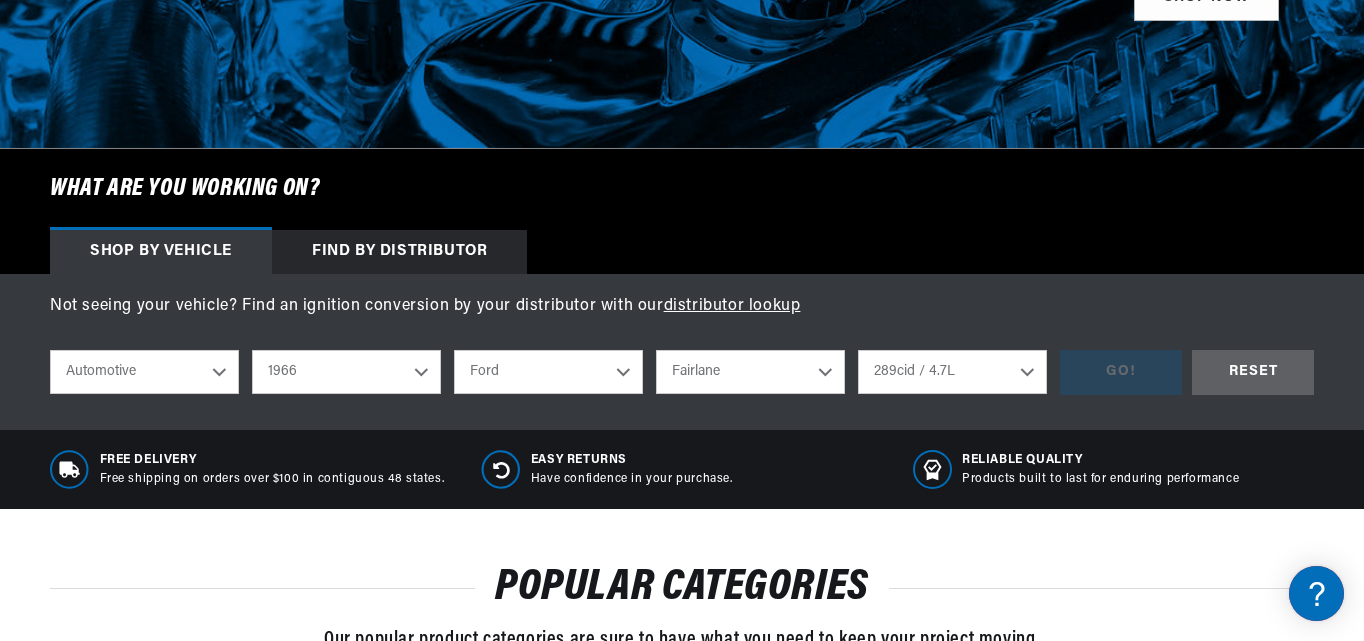 click on "Engine
3.6L
3.7L
4.1L
4.3L
4.8L
5.4L
170cid / 2.8L
200cid / 3.3L
289cid / 4.7L
302cid / 5.0L
351W
352cid / 5.8L
360cid / 5.9L
361cid / 5.9L
390cid / 6.4L
427cid / 7.0L
428cid / 7.0L" at bounding box center (952, 372) 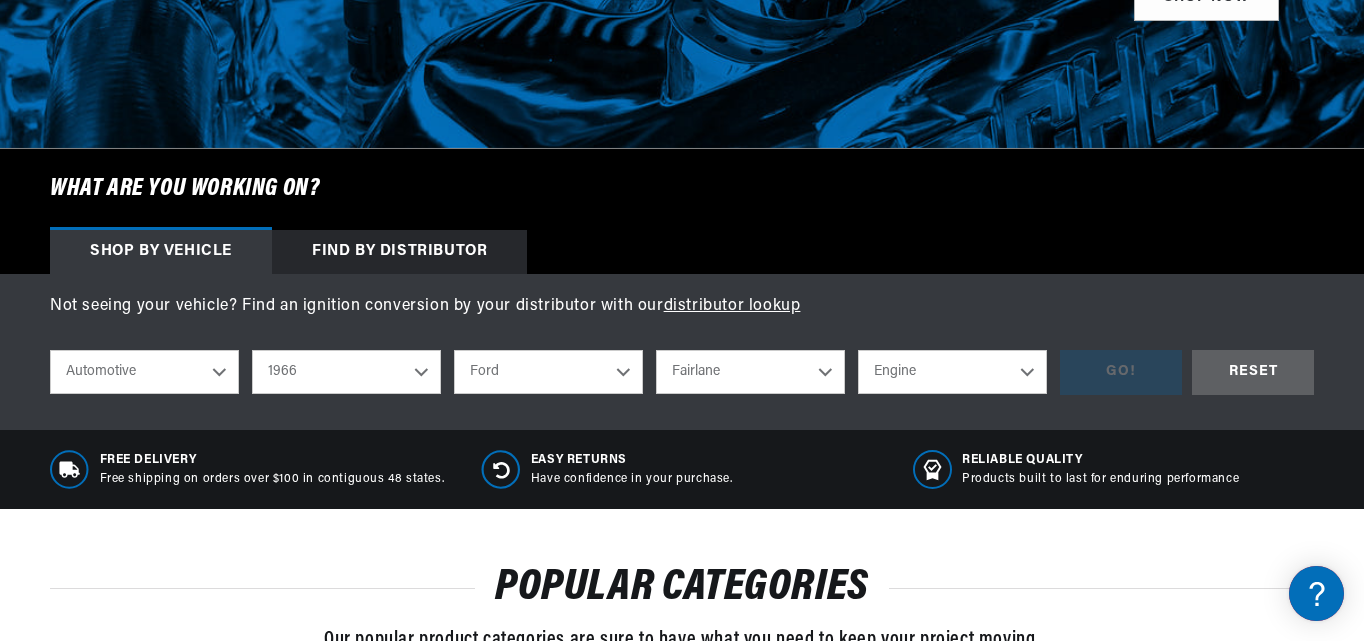select on "289cid-4.7L" 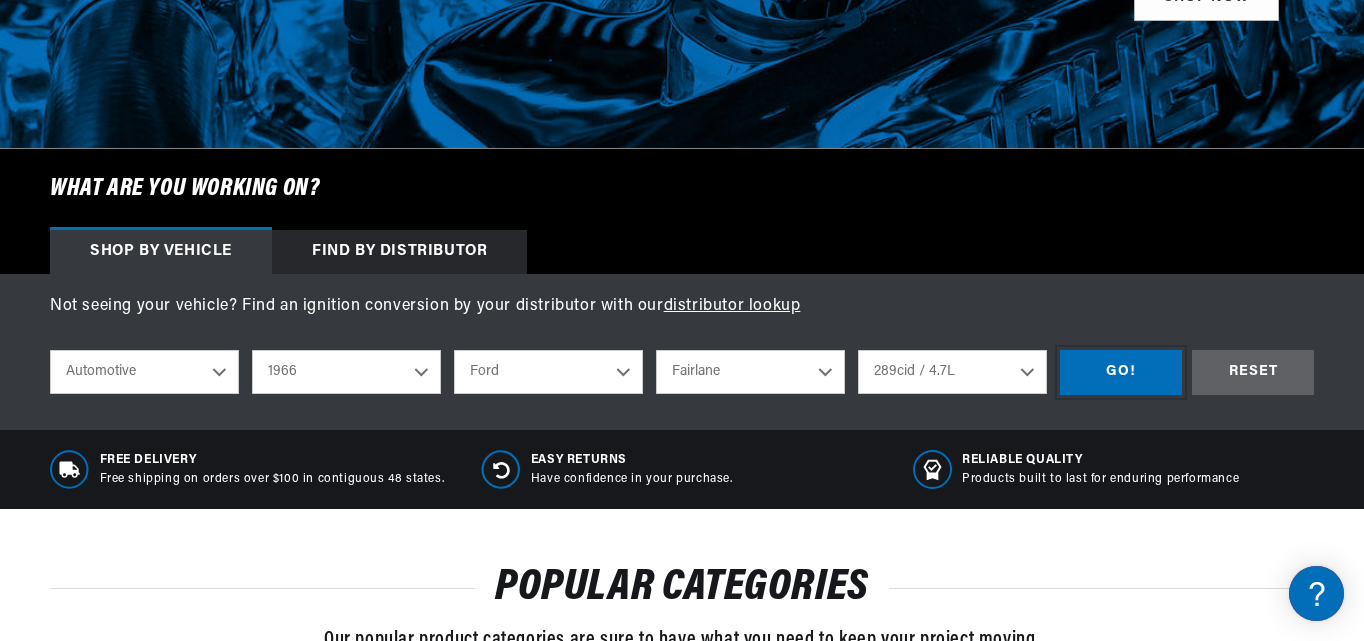 click on "GO!" at bounding box center (1121, 372) 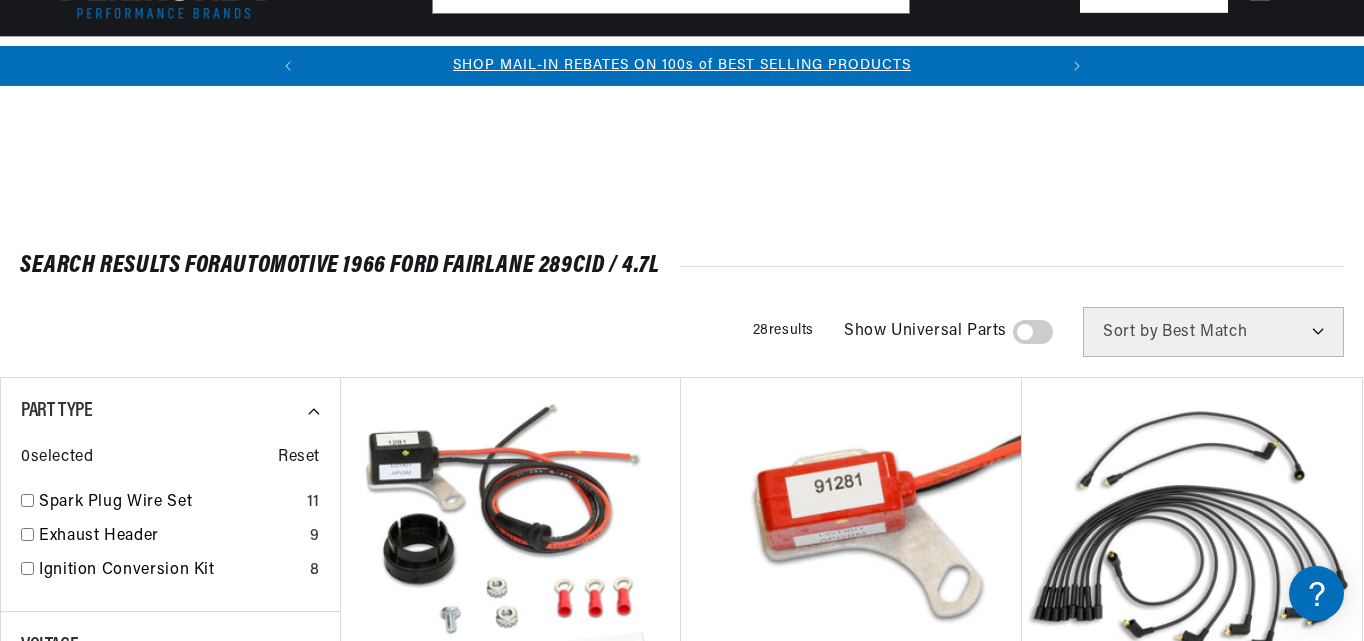 scroll, scrollTop: 500, scrollLeft: 0, axis: vertical 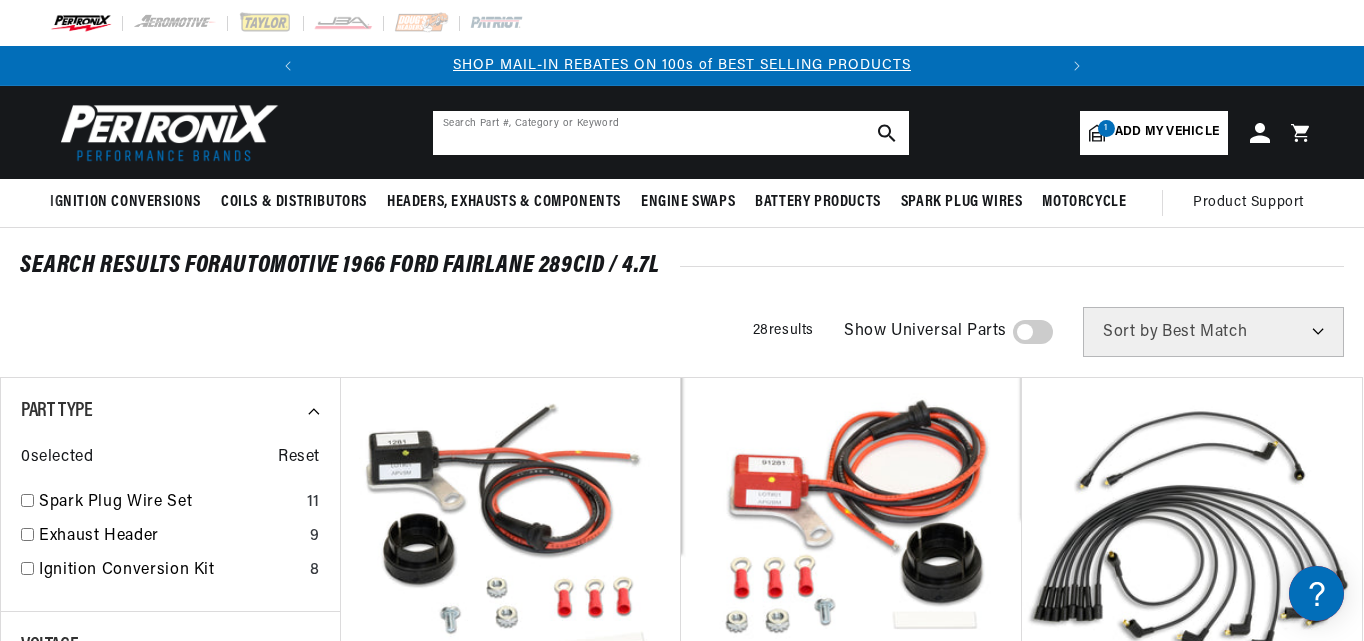 click at bounding box center (671, 133) 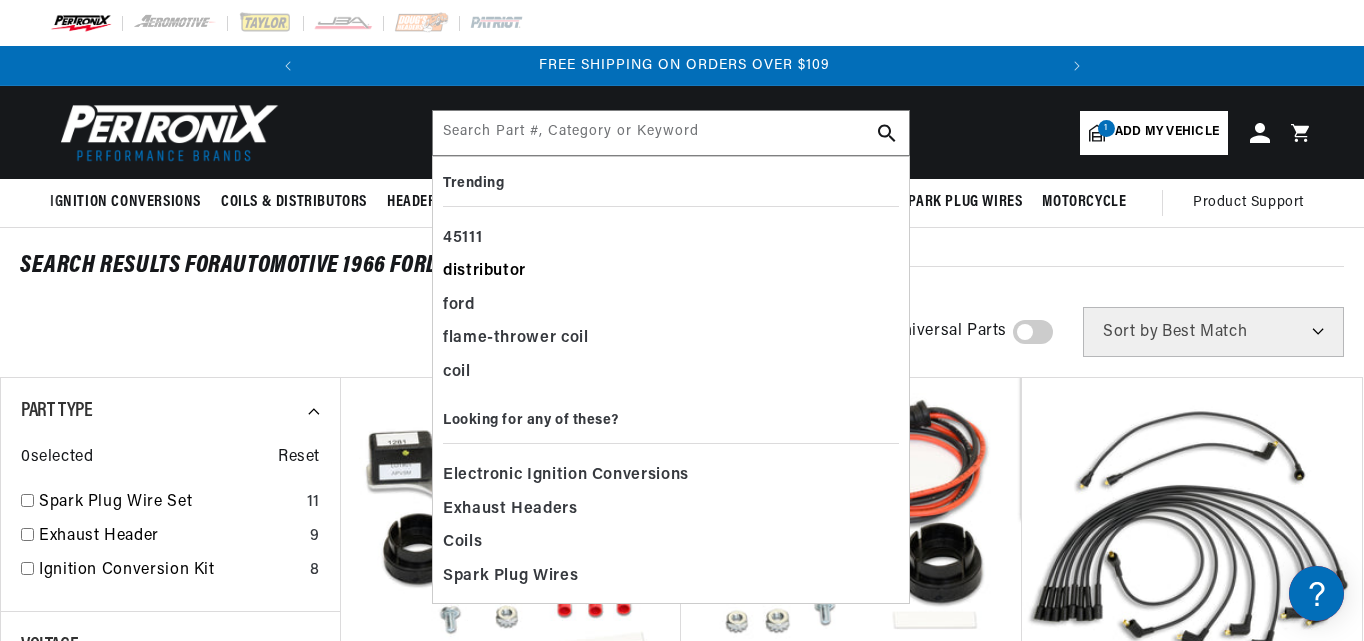 click on "distributor" at bounding box center (671, 272) 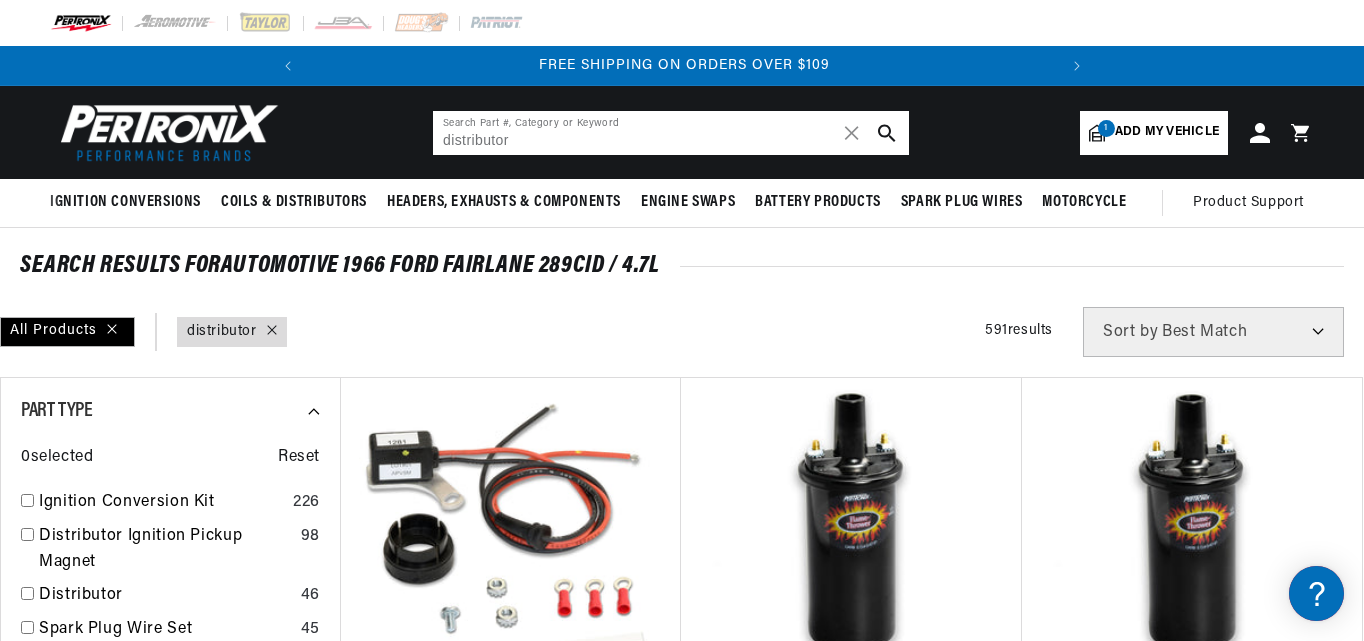 type on "distributor" 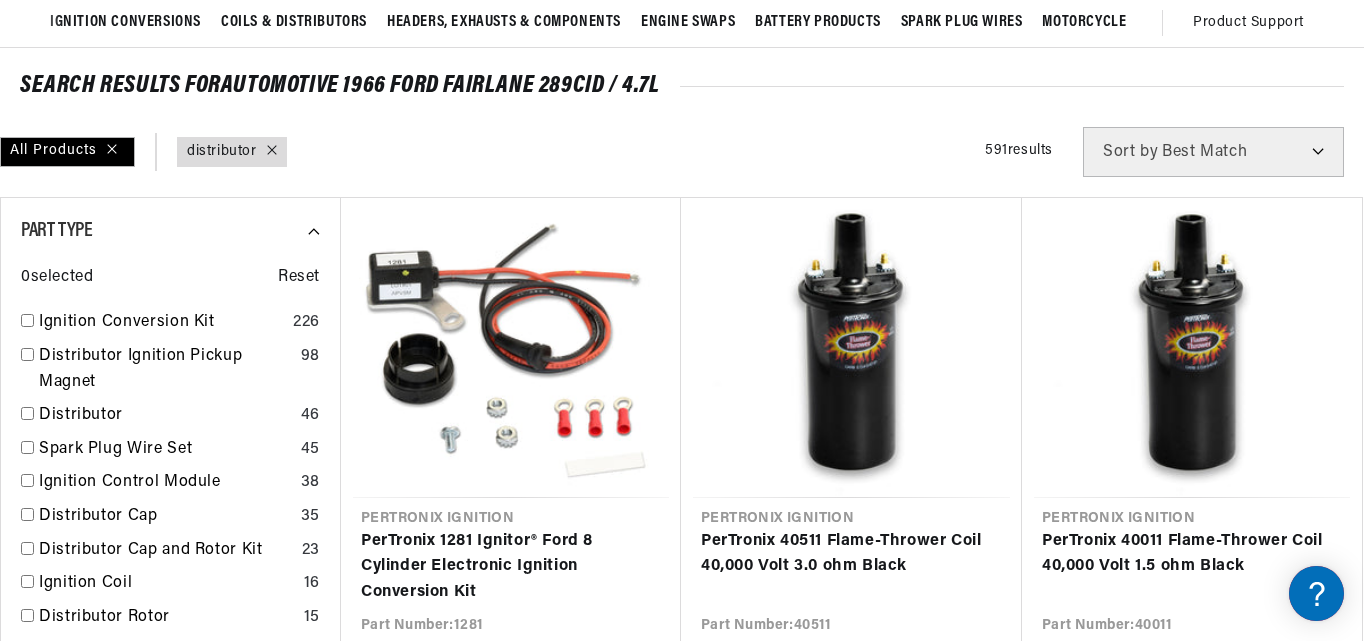 scroll, scrollTop: 303, scrollLeft: 0, axis: vertical 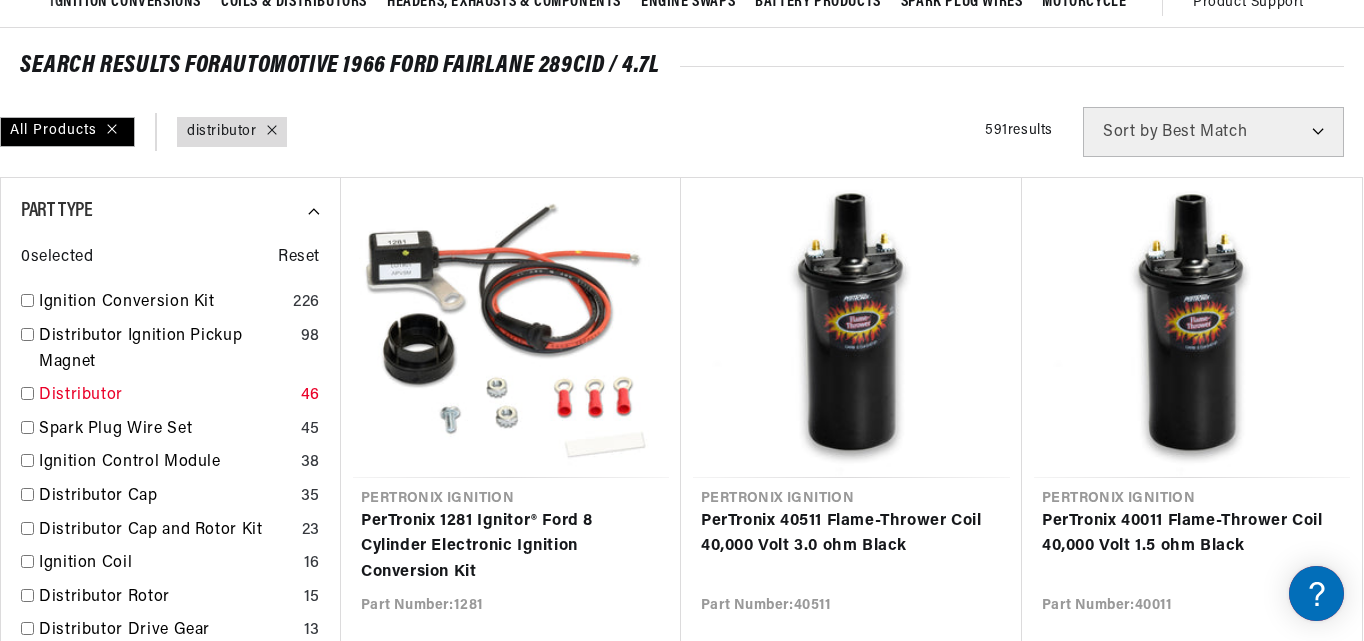 click at bounding box center (27, 393) 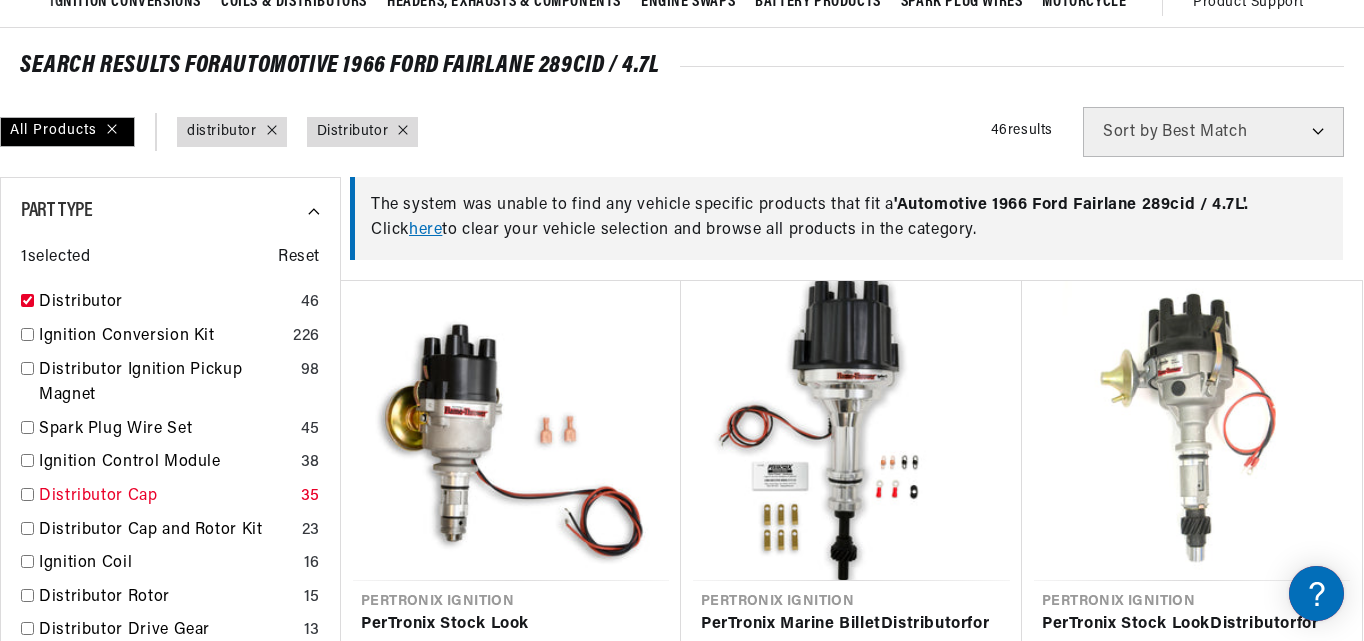 click at bounding box center (27, 494) 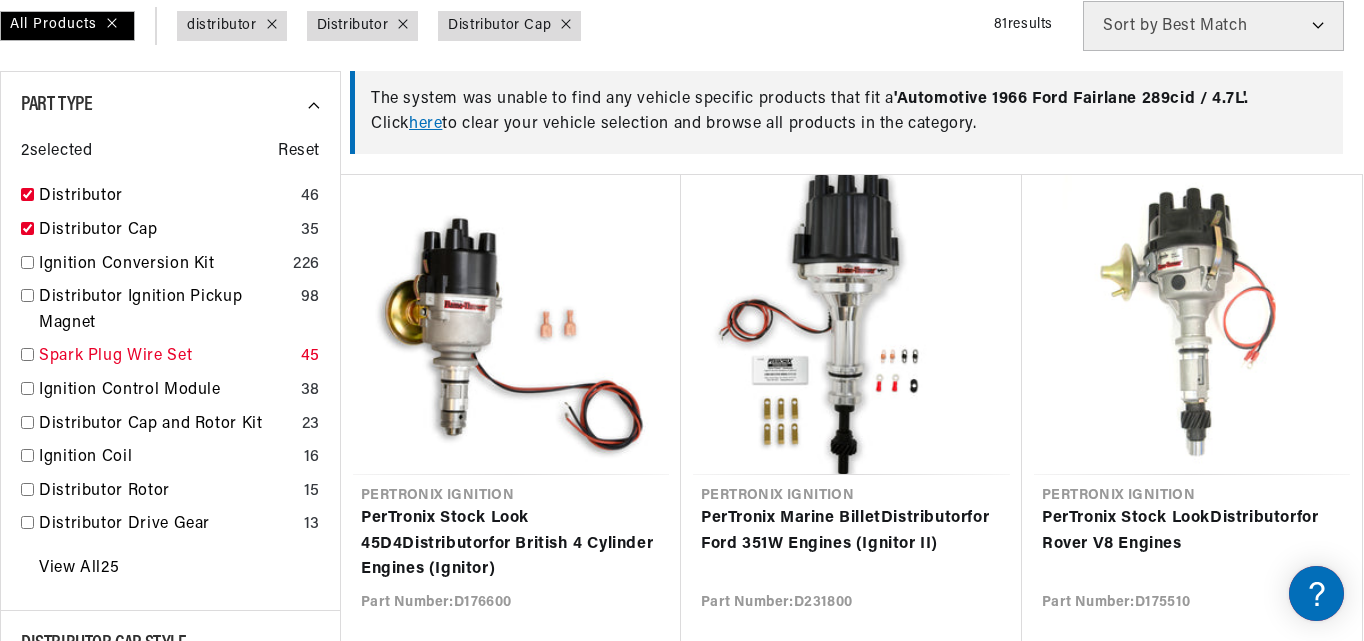 scroll, scrollTop: 400, scrollLeft: 0, axis: vertical 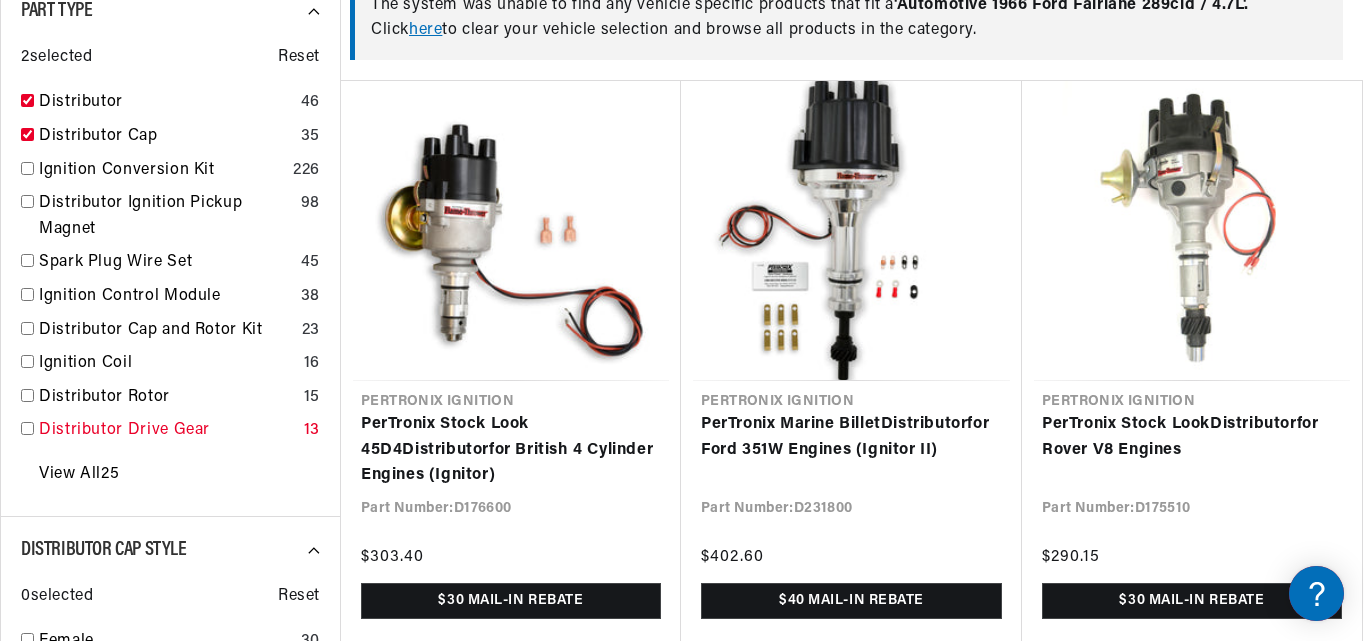 click at bounding box center (27, 428) 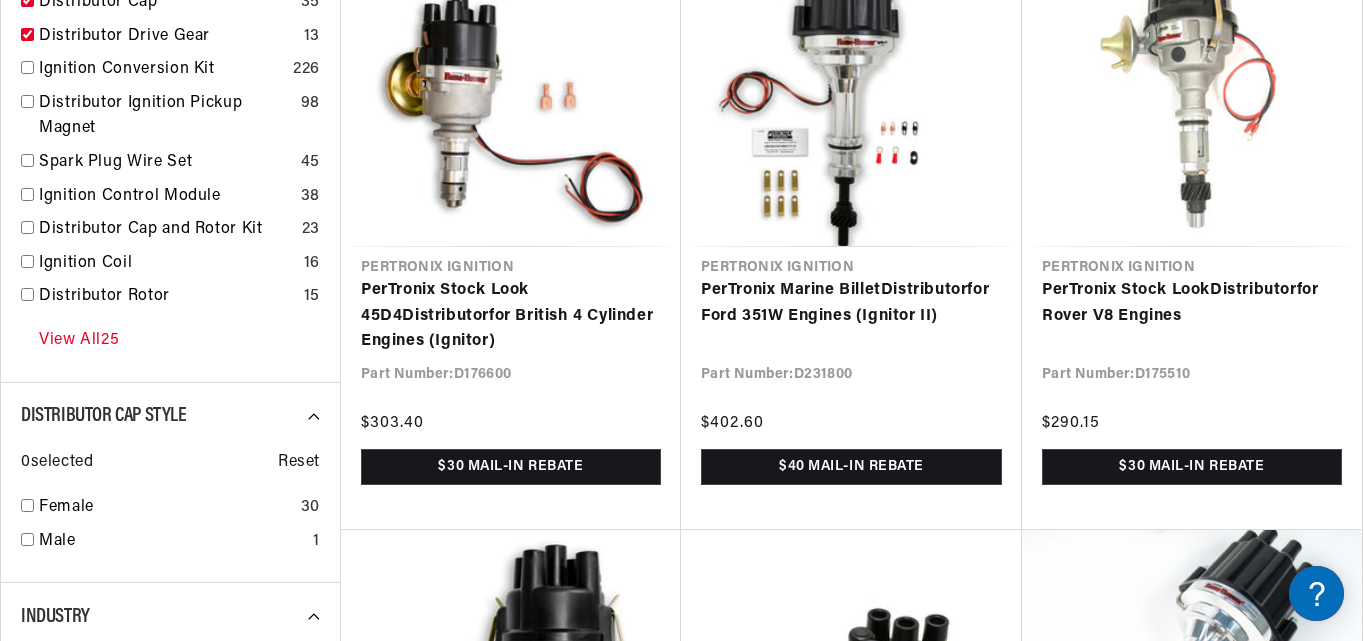 scroll, scrollTop: 600, scrollLeft: 0, axis: vertical 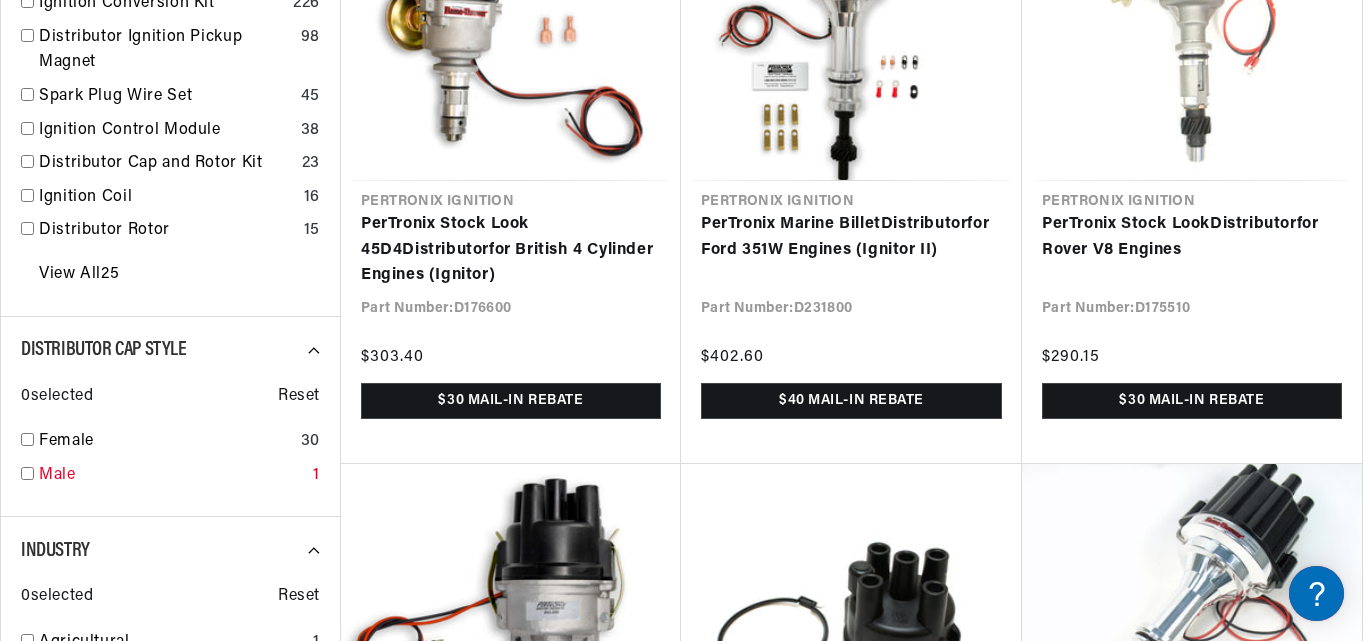 click at bounding box center [27, 473] 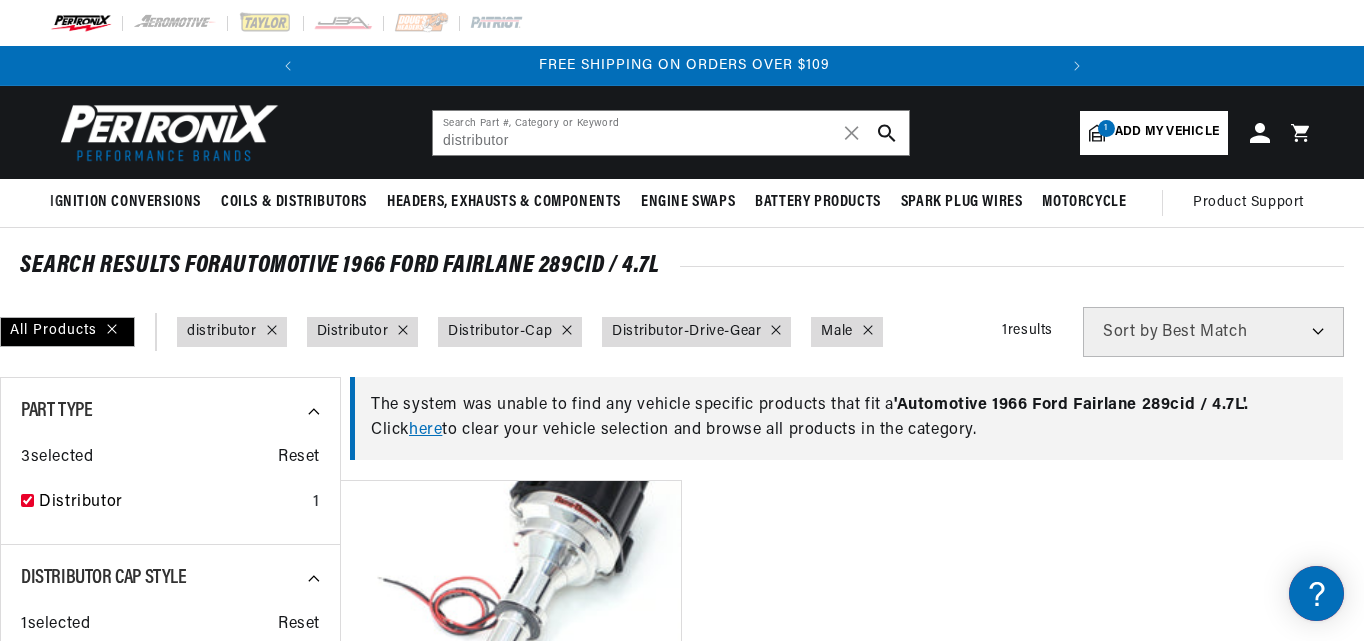 scroll, scrollTop: 100, scrollLeft: 0, axis: vertical 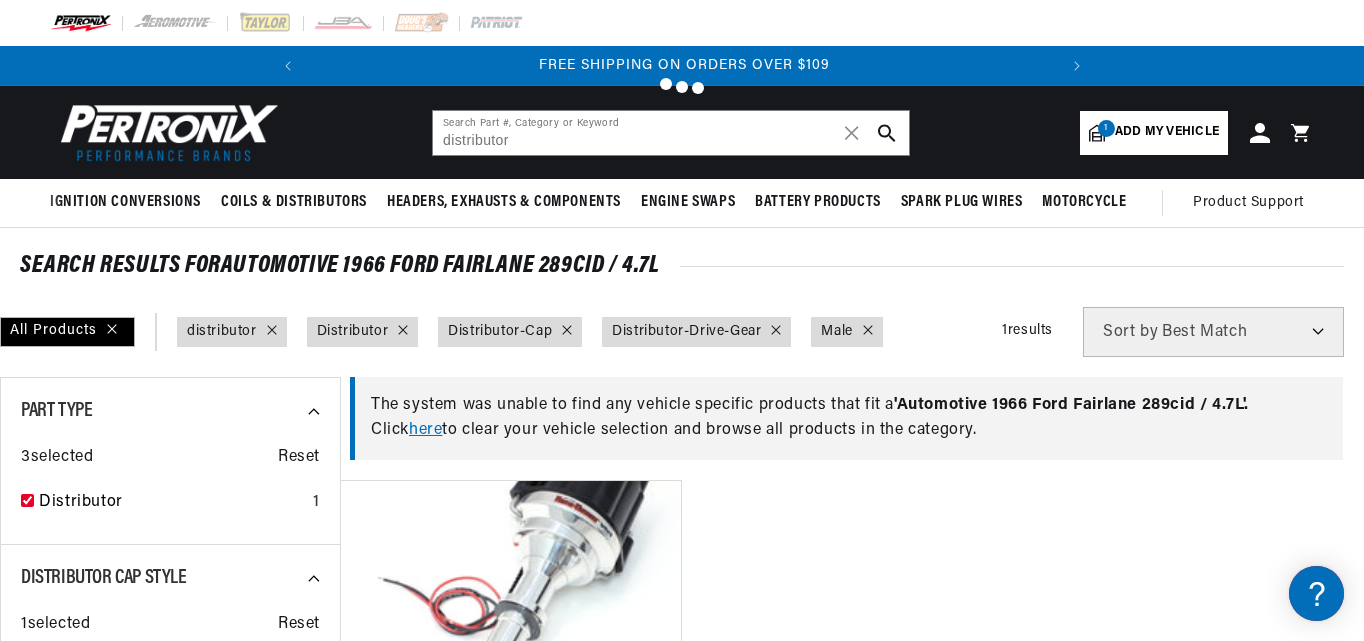 checkbox on "false" 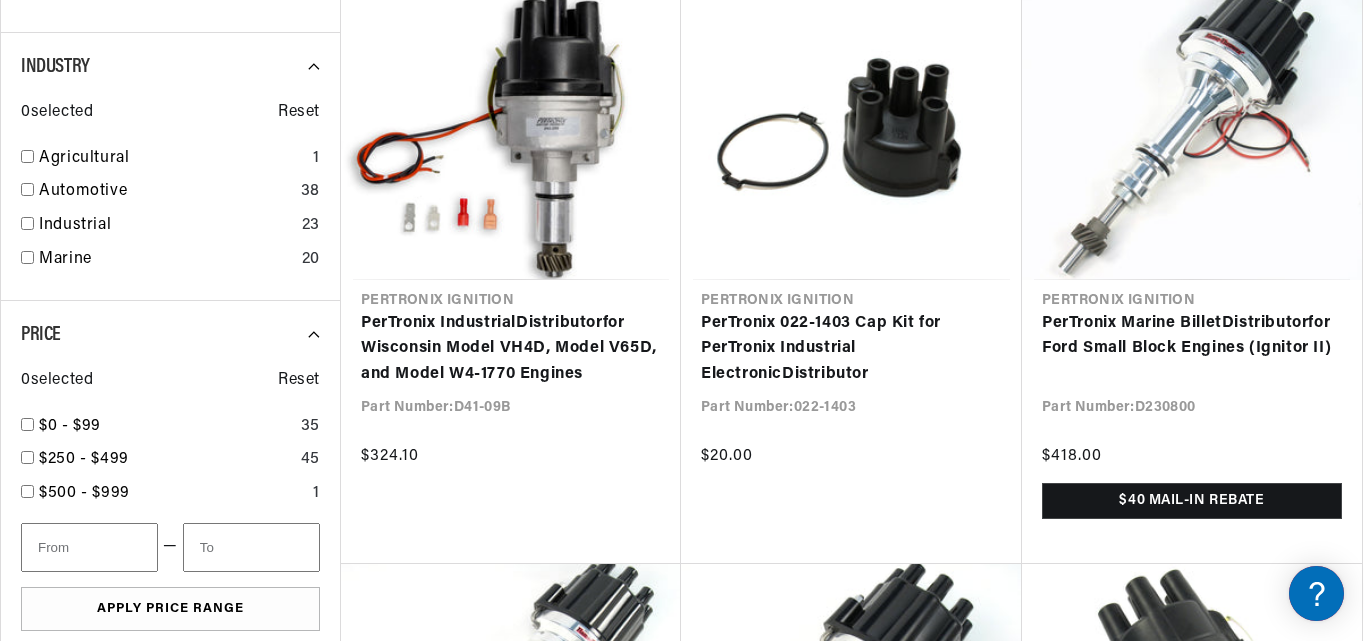 scroll, scrollTop: 1100, scrollLeft: 0, axis: vertical 